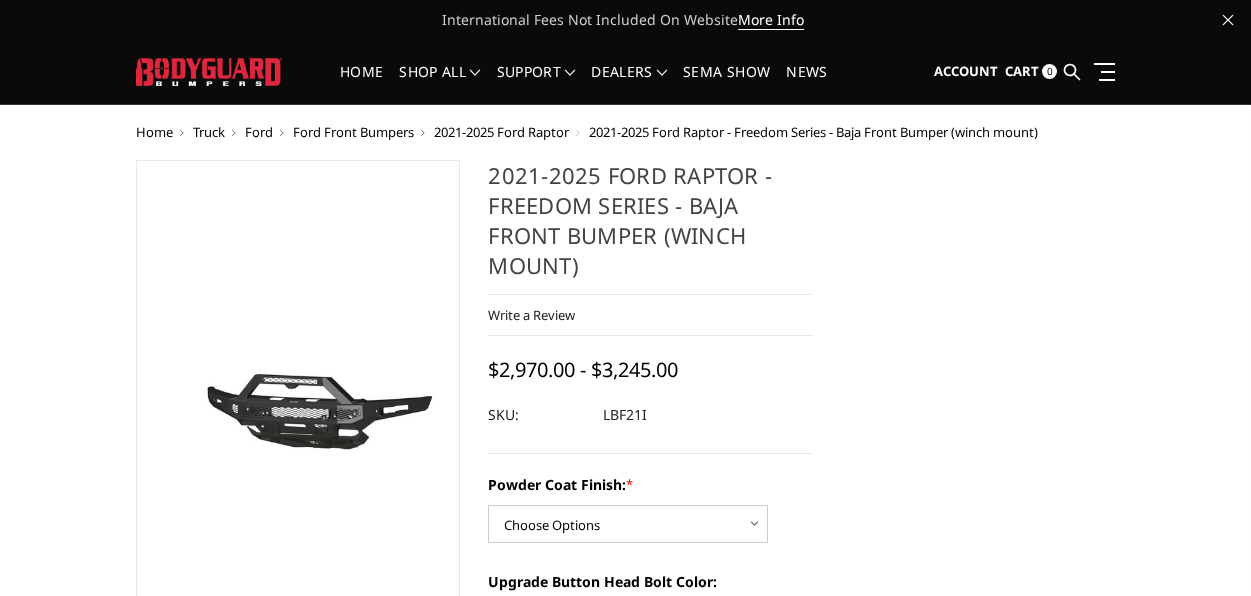 scroll, scrollTop: 0, scrollLeft: 0, axis: both 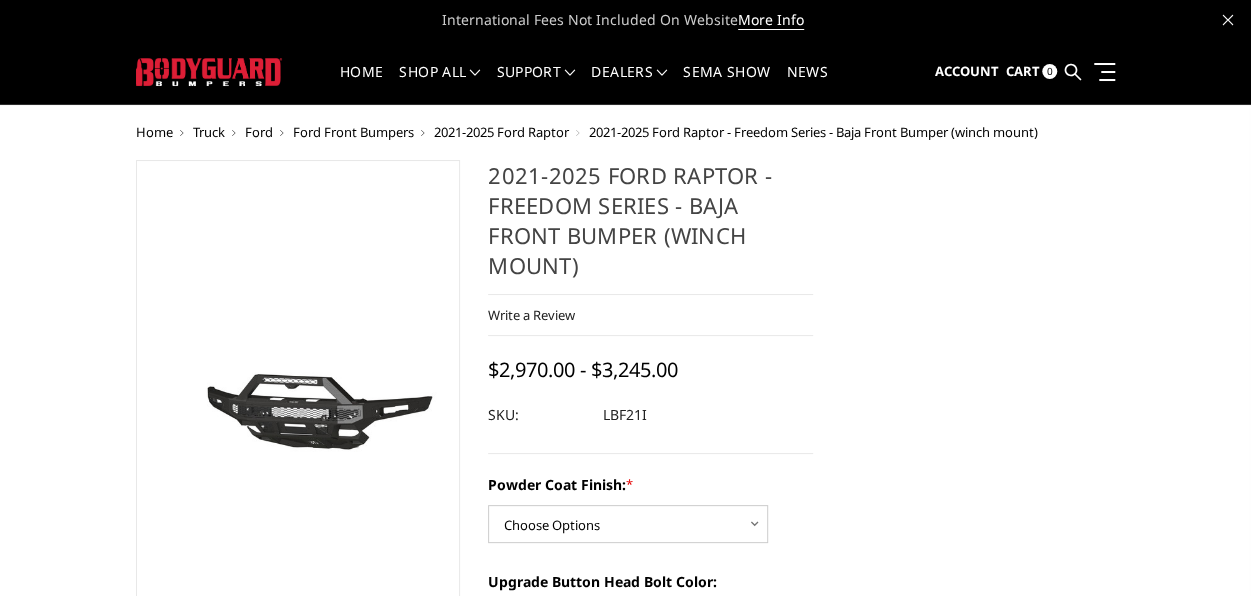 click on "Ford Front Bumpers" at bounding box center [353, 132] 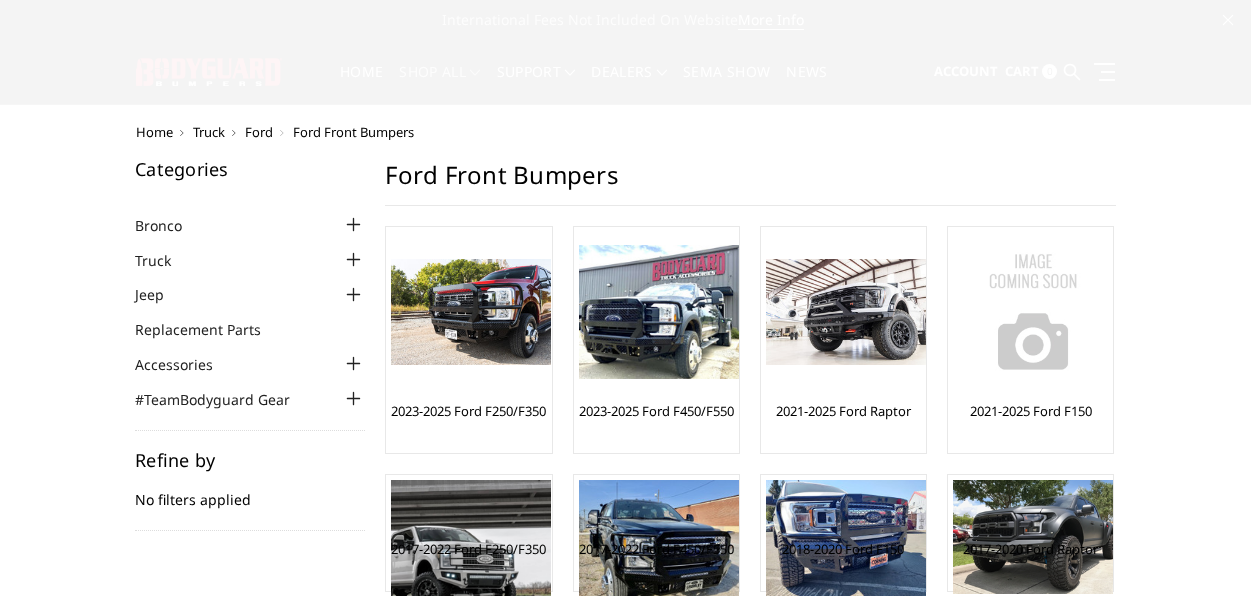scroll, scrollTop: 0, scrollLeft: 0, axis: both 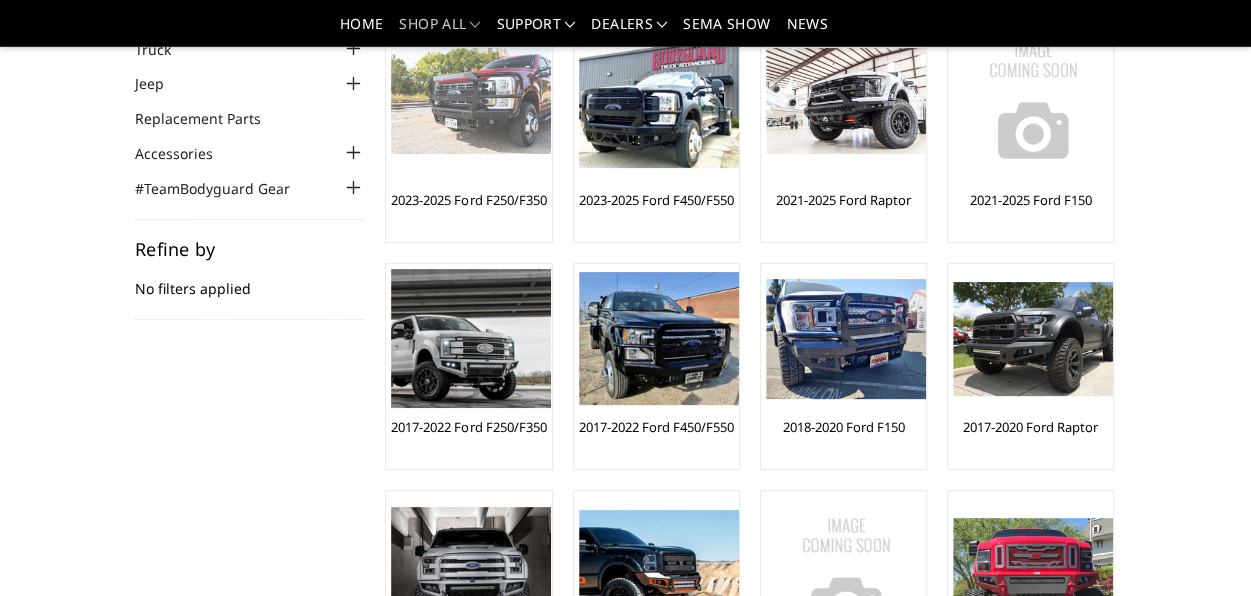 click on "2023-2025 Ford F250/F350" at bounding box center (468, 200) 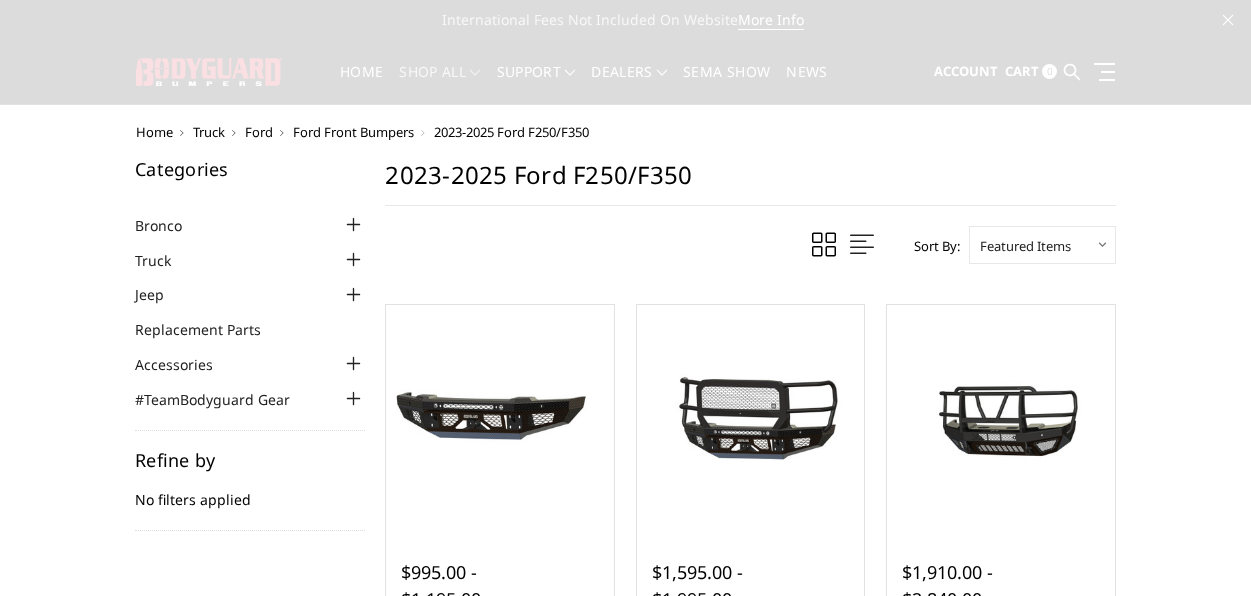 scroll, scrollTop: 0, scrollLeft: 0, axis: both 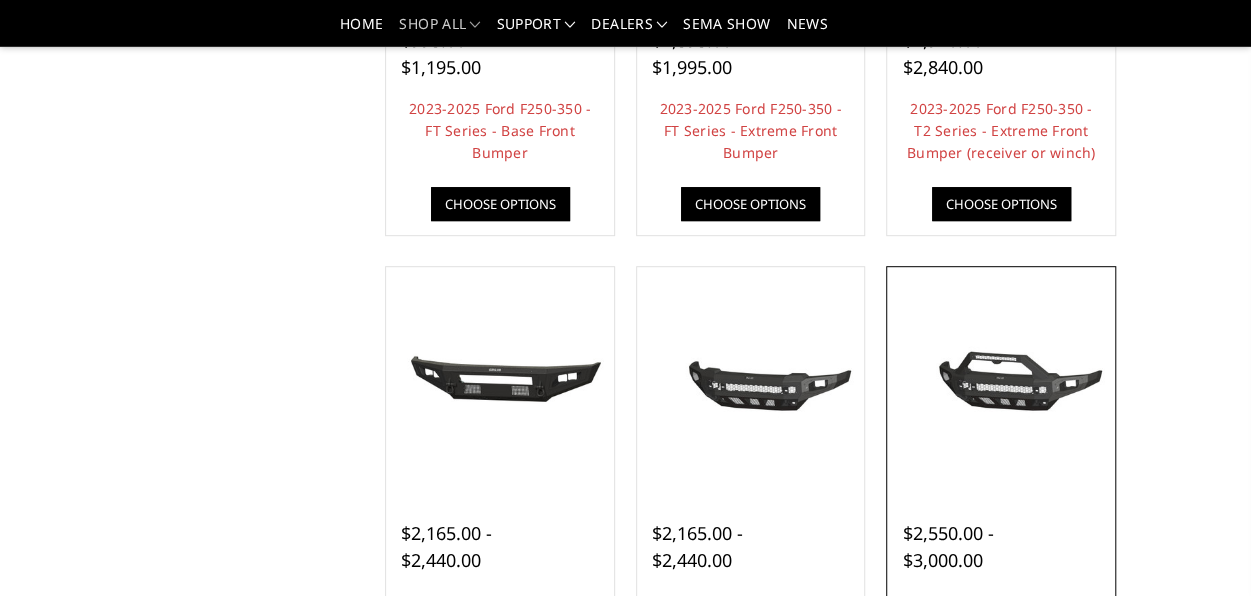 click at bounding box center (1001, 381) 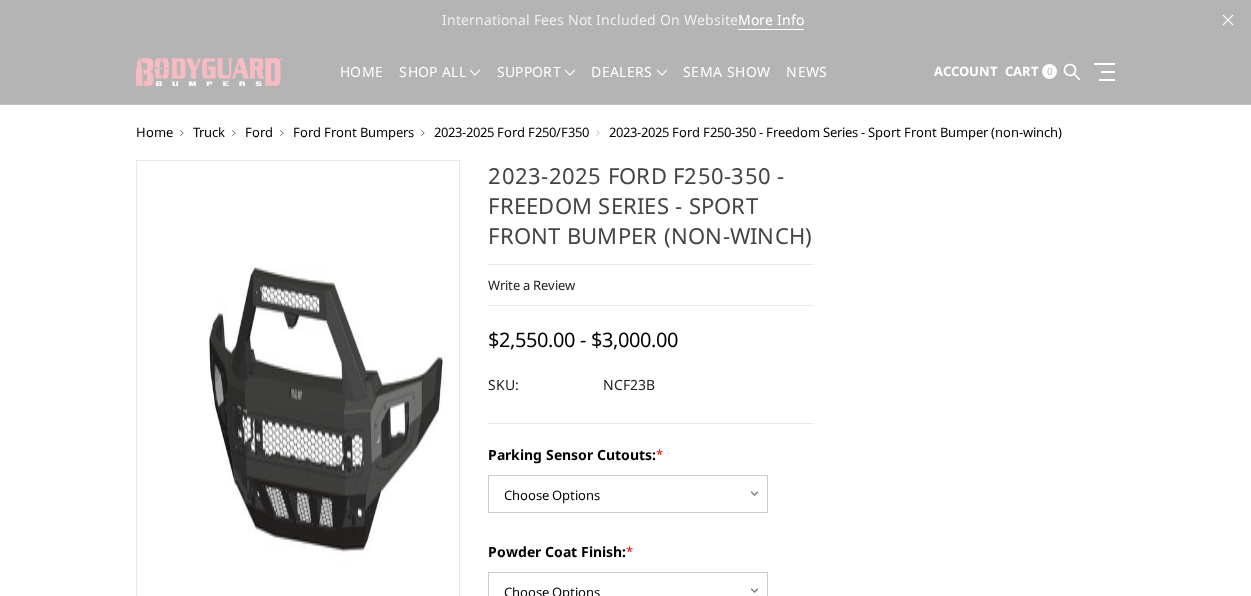 scroll, scrollTop: 0, scrollLeft: 0, axis: both 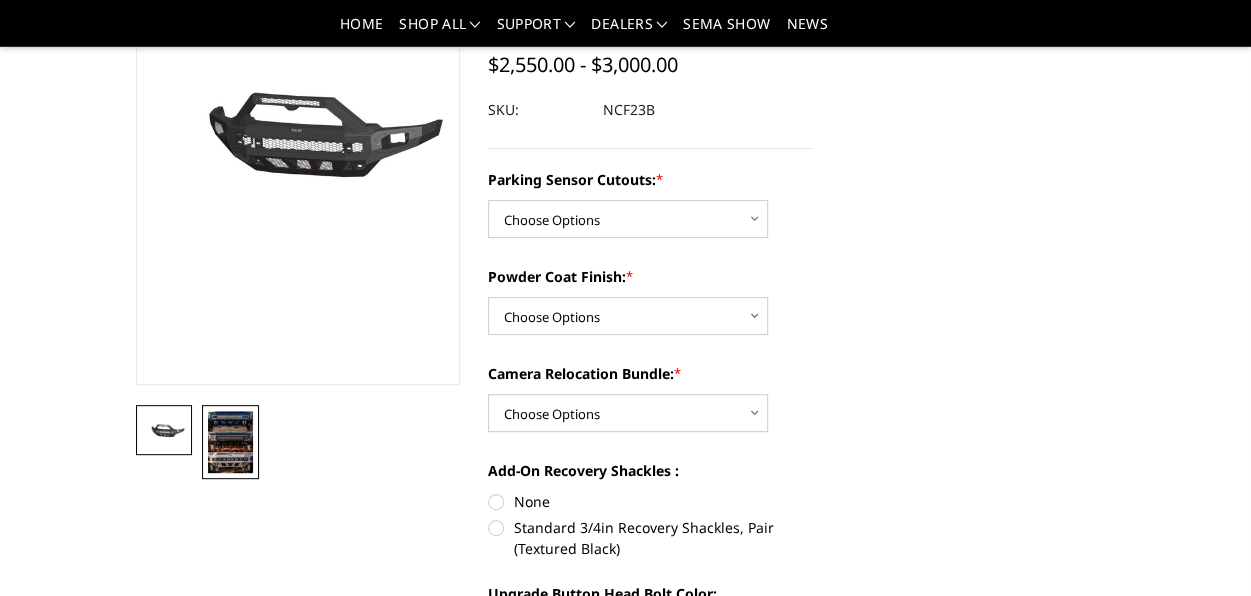 click at bounding box center [230, 442] 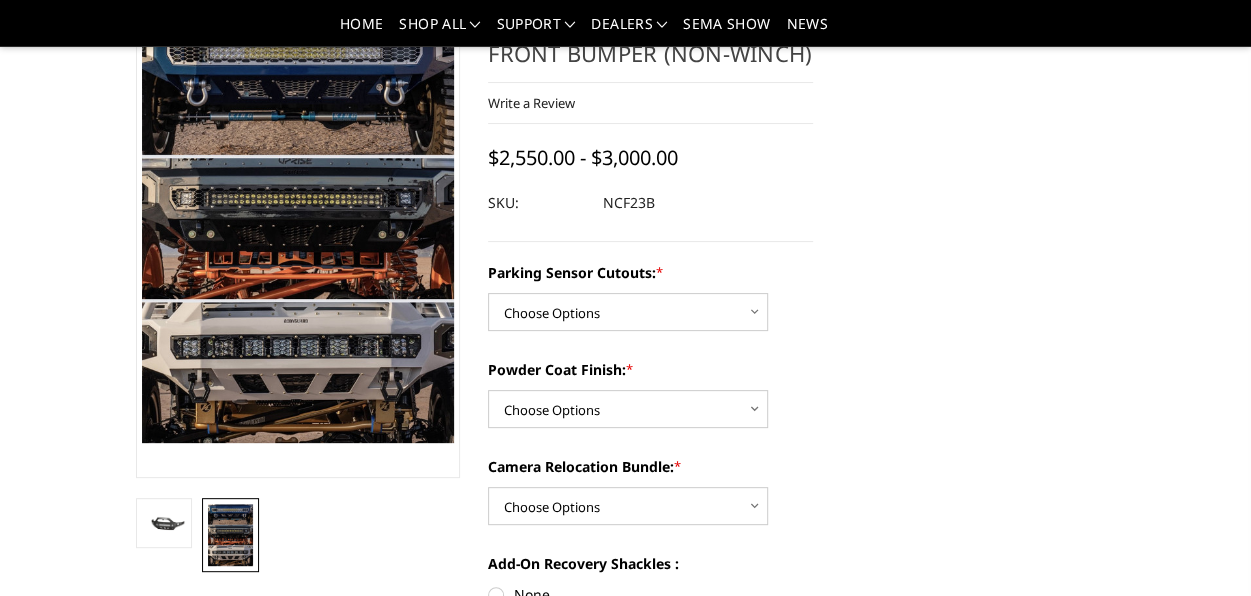 scroll, scrollTop: 124, scrollLeft: 0, axis: vertical 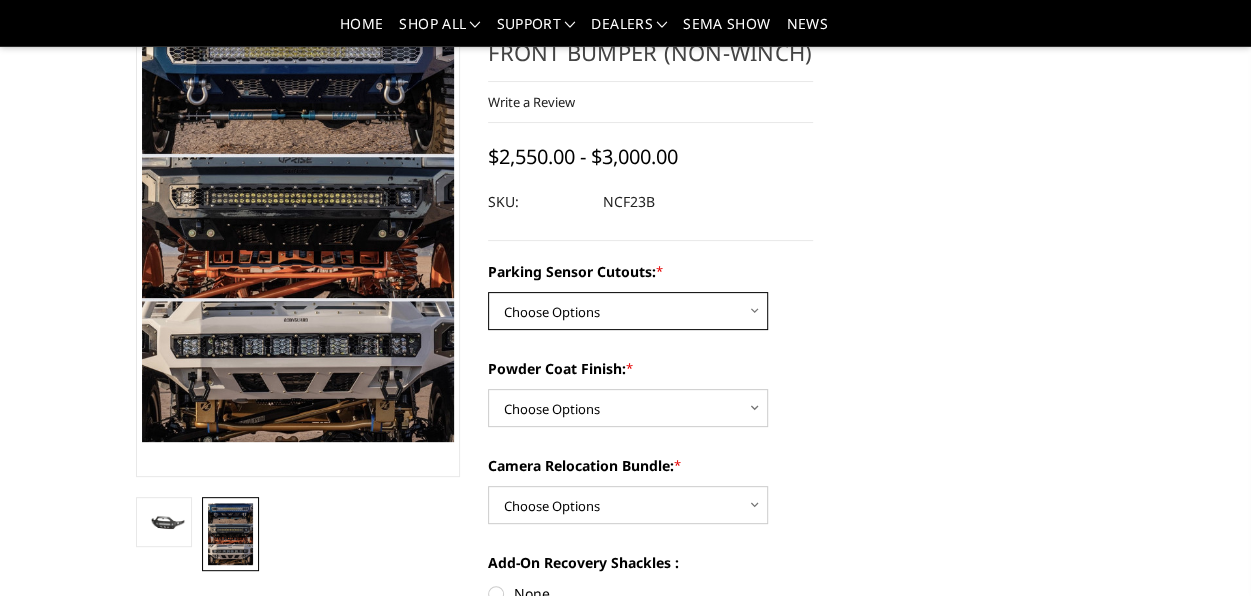 click on "Choose Options
No - Without Parking Sensor Cutouts
Yes - With Parking Sensor Cutouts" at bounding box center (628, 311) 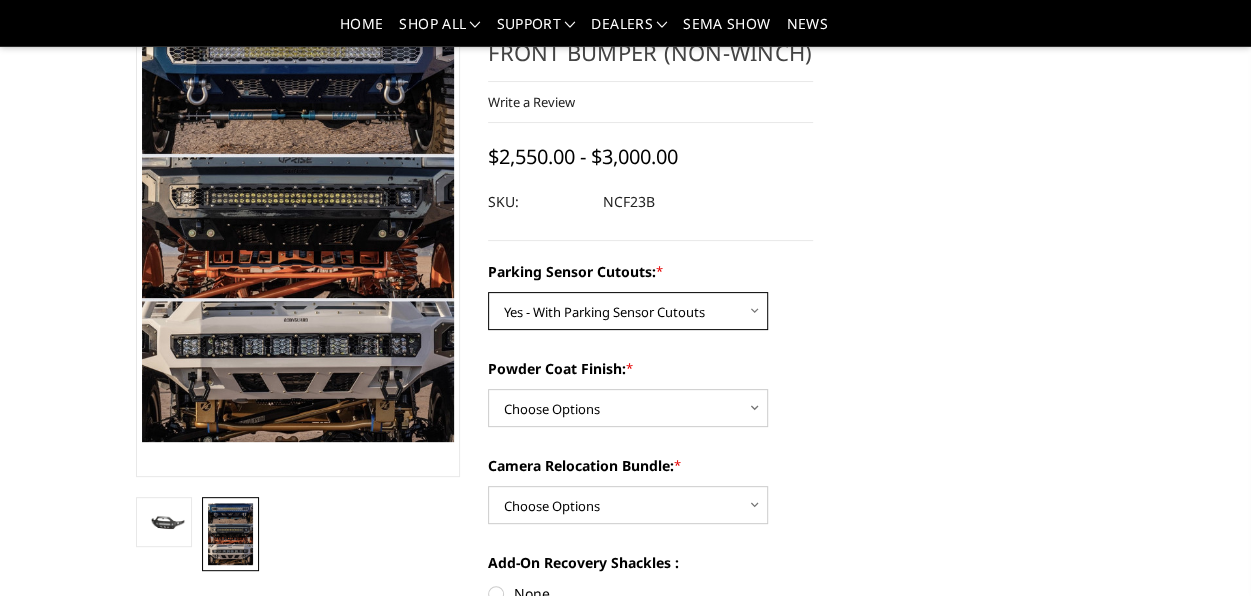 click on "Choose Options
No - Without Parking Sensor Cutouts
Yes - With Parking Sensor Cutouts" at bounding box center (628, 311) 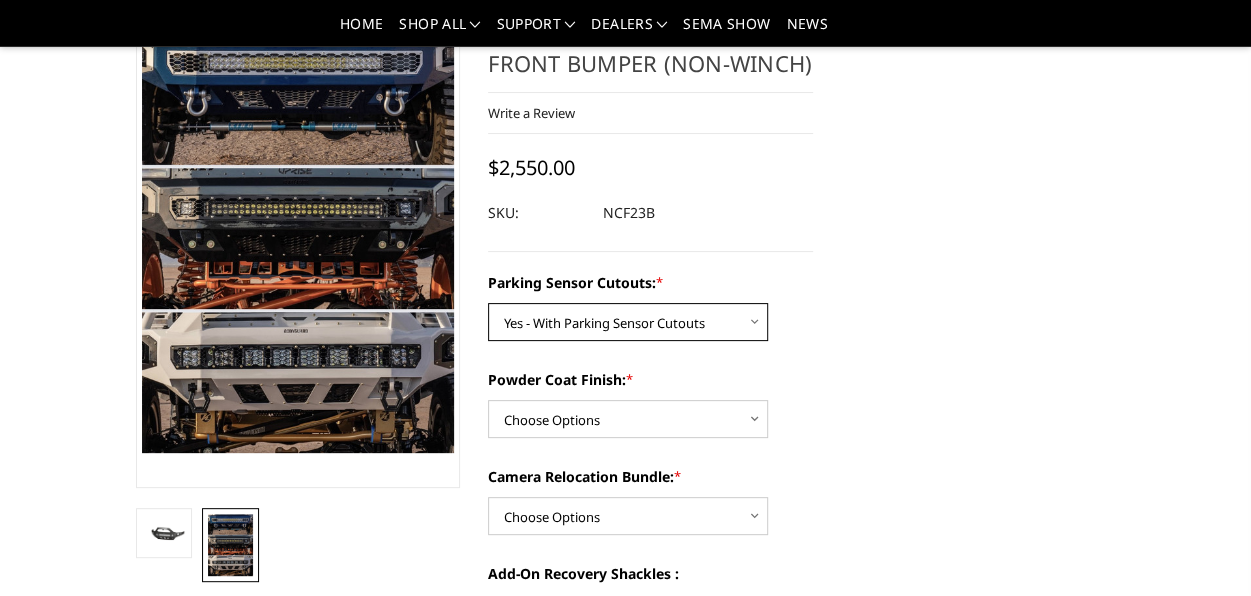 scroll, scrollTop: 172, scrollLeft: 0, axis: vertical 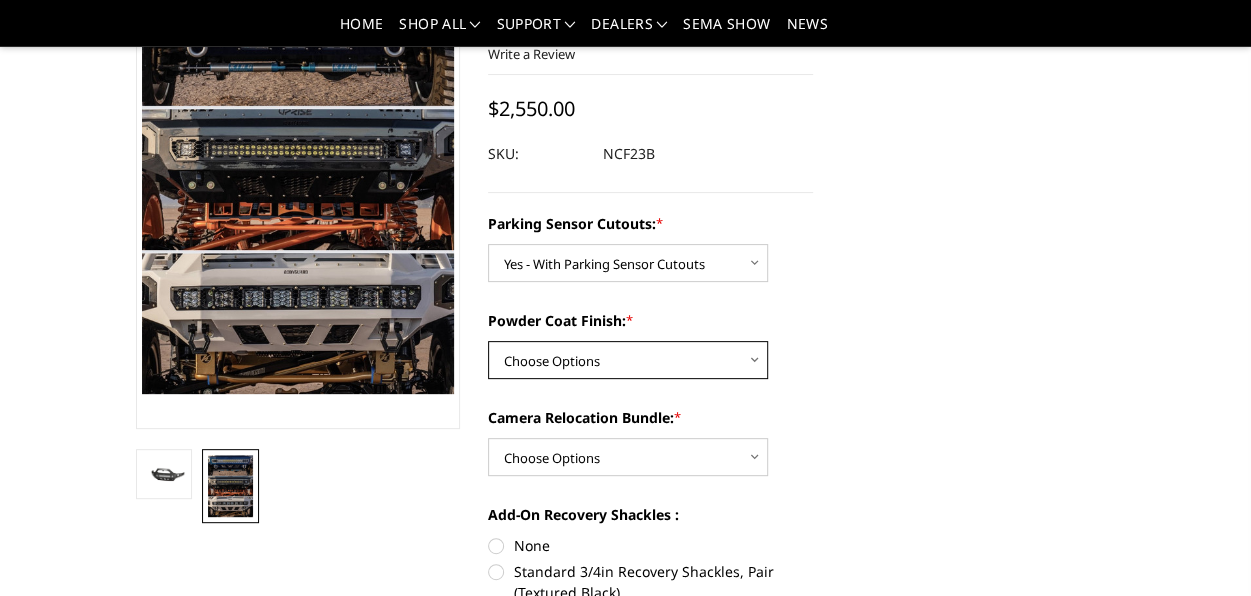 click on "Choose Options
Bare Metal
Textured Black Powder Coat" at bounding box center [628, 360] 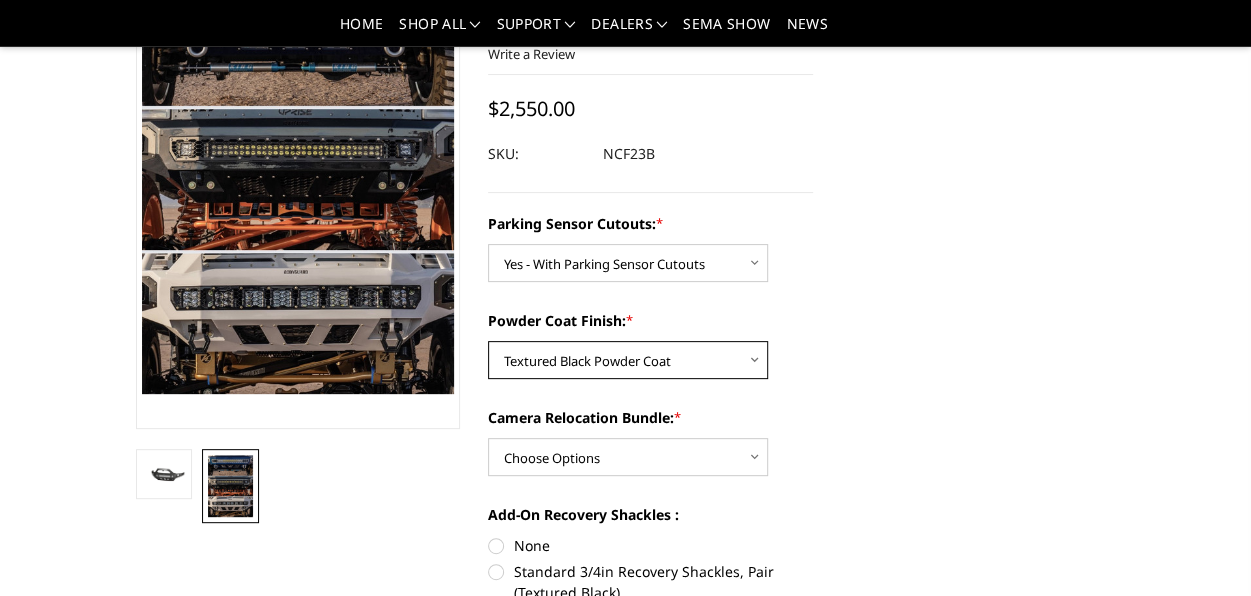 click on "Choose Options
Bare Metal
Textured Black Powder Coat" at bounding box center (628, 360) 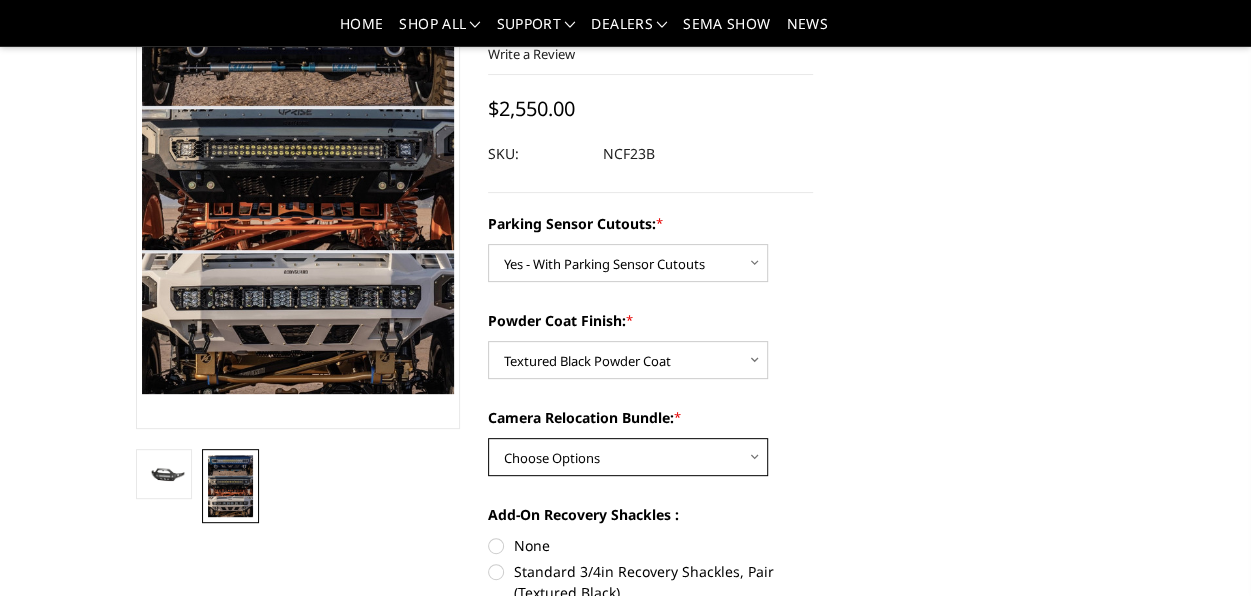 click on "Choose Options
WITH Camera Relocation Bundle
WITHOUT Camera Relocation Bundle" at bounding box center (628, 457) 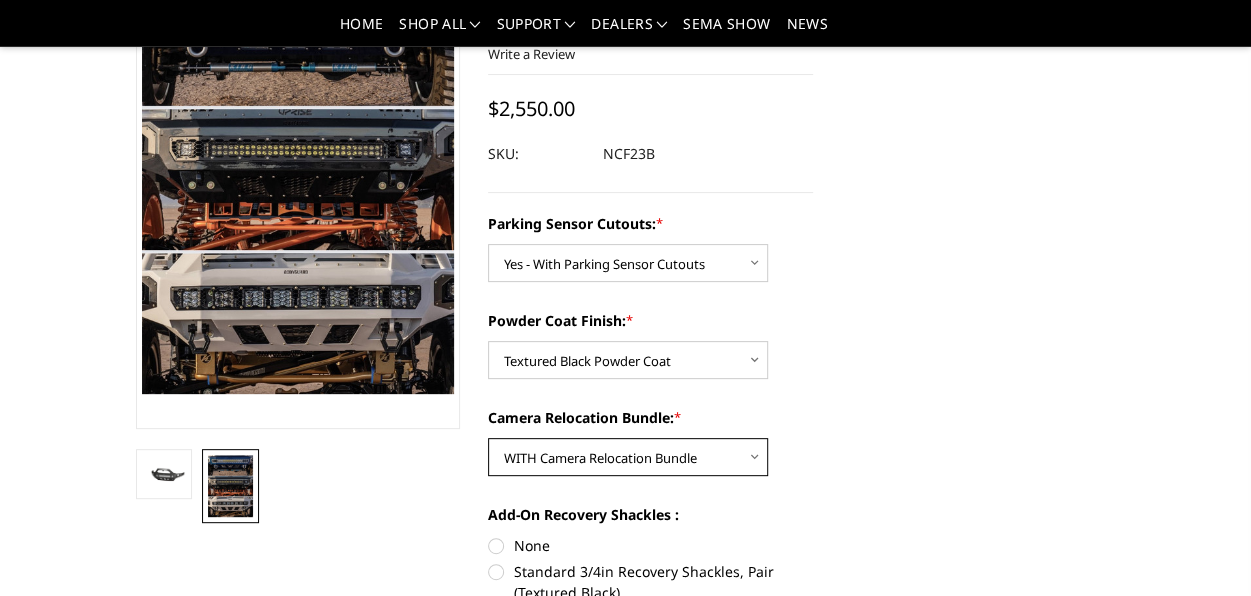 click on "Choose Options
WITH Camera Relocation Bundle
WITHOUT Camera Relocation Bundle" at bounding box center (628, 457) 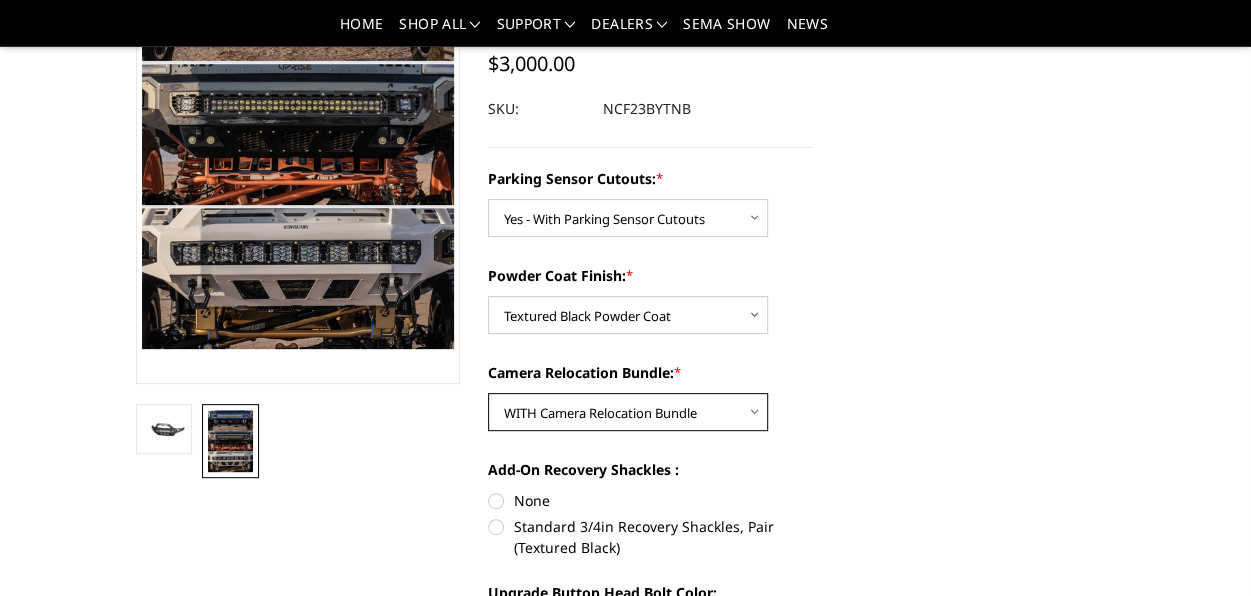 scroll, scrollTop: 224, scrollLeft: 0, axis: vertical 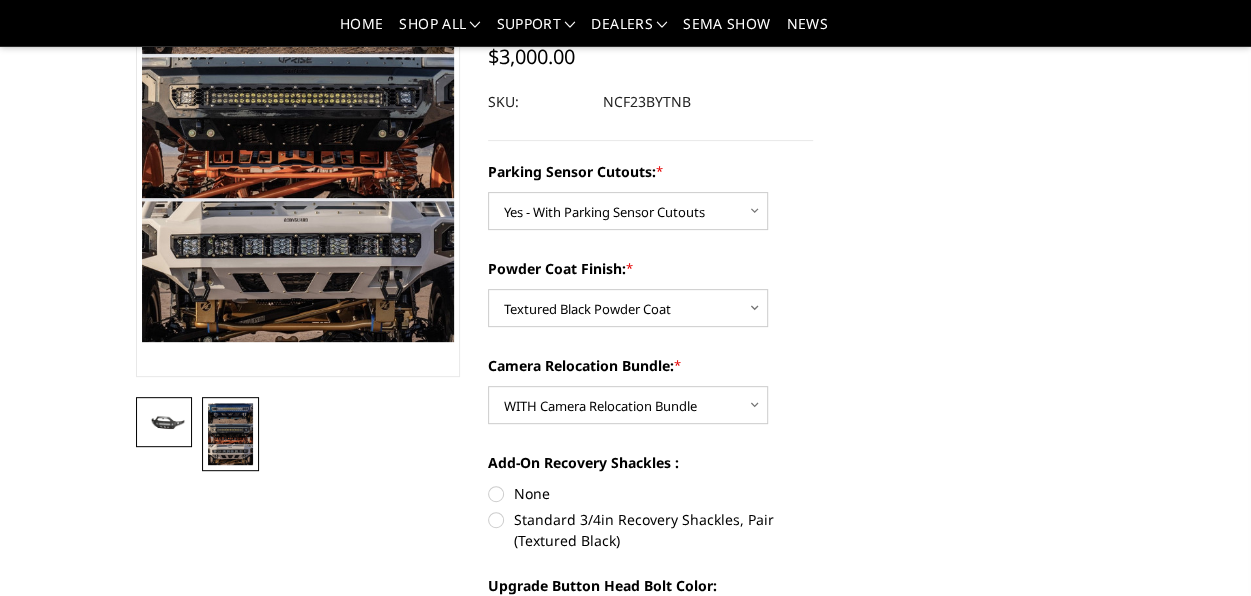 click at bounding box center (164, 422) 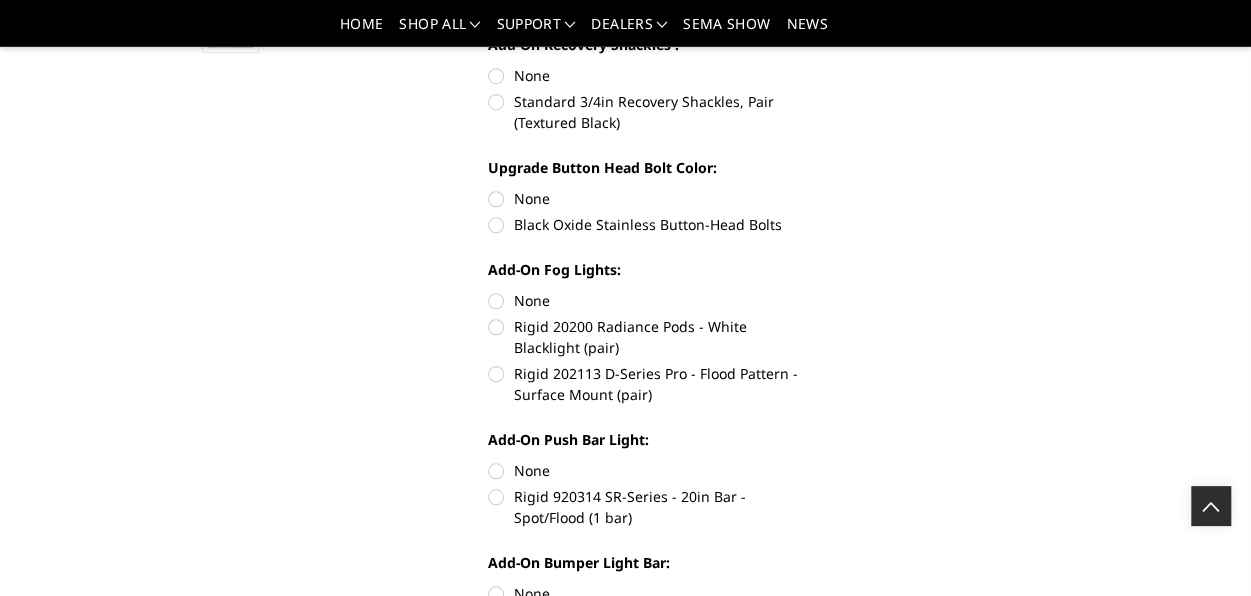 scroll, scrollTop: 561, scrollLeft: 0, axis: vertical 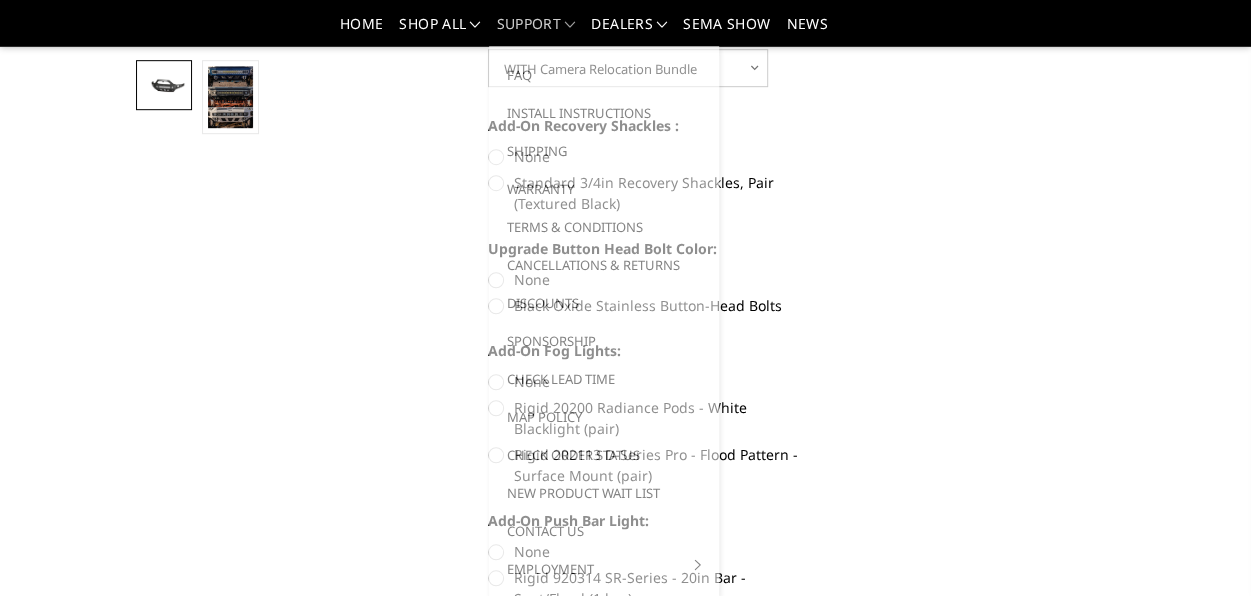 click on "Support" at bounding box center [536, 31] 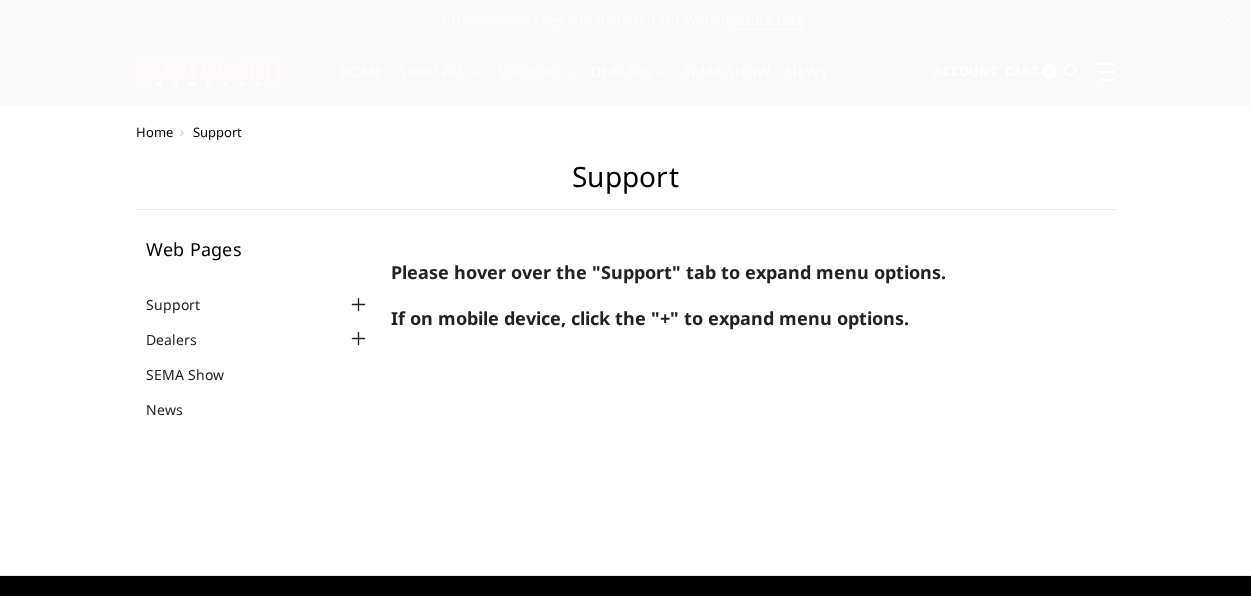 scroll, scrollTop: 0, scrollLeft: 0, axis: both 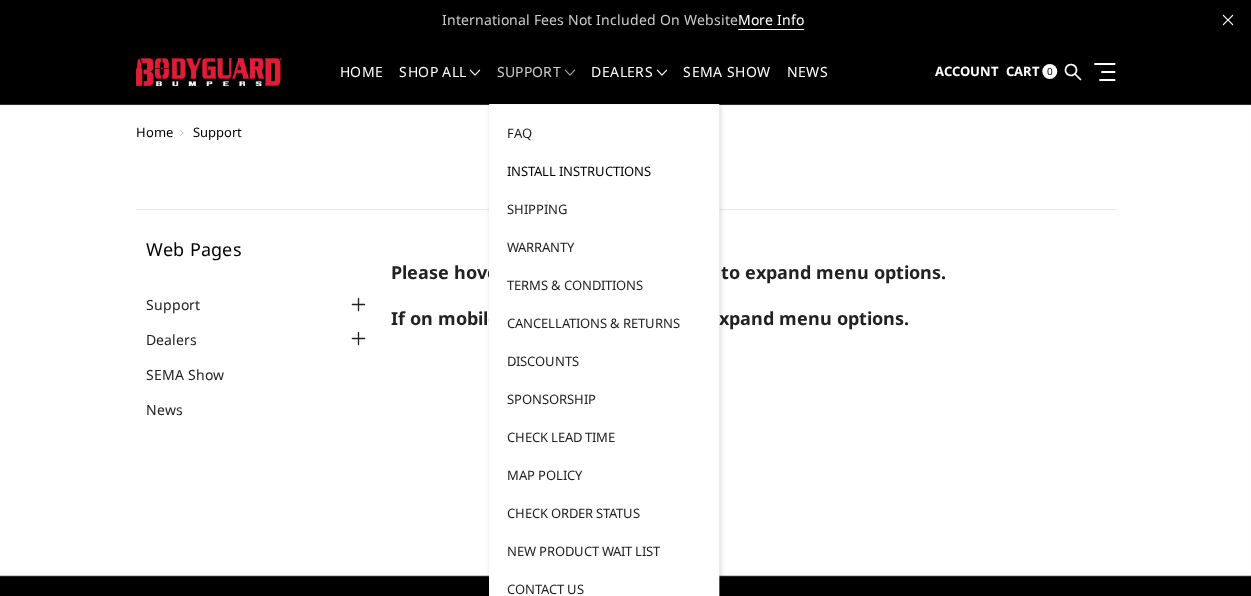 click on "Install Instructions" at bounding box center [604, 171] 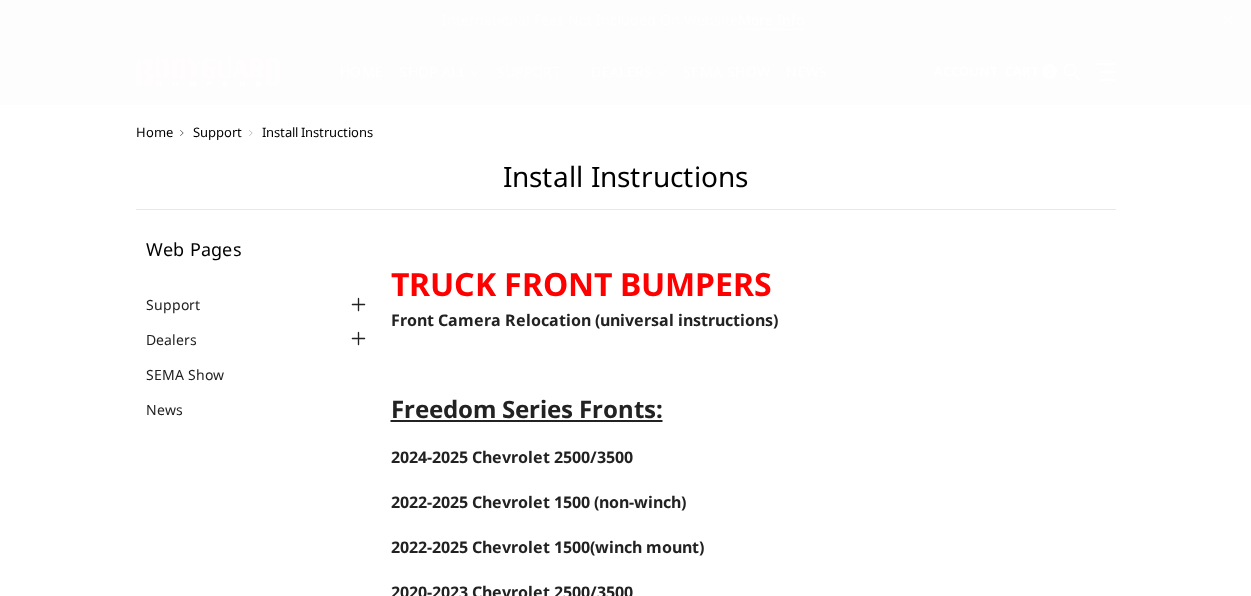 scroll, scrollTop: 0, scrollLeft: 0, axis: both 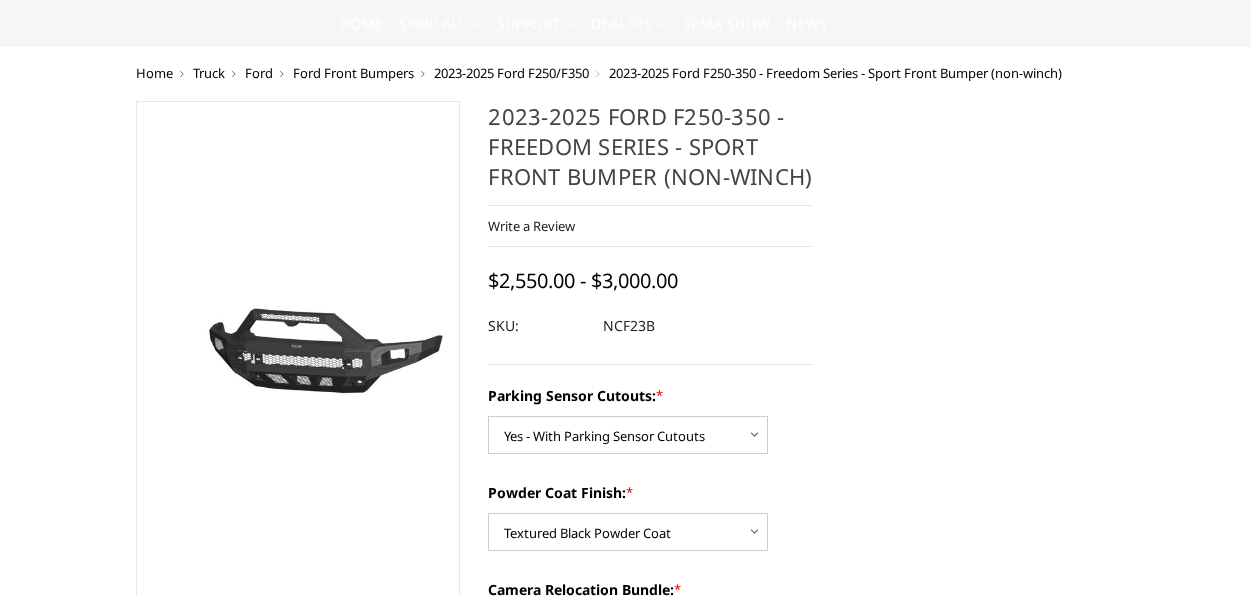 select on "2571" 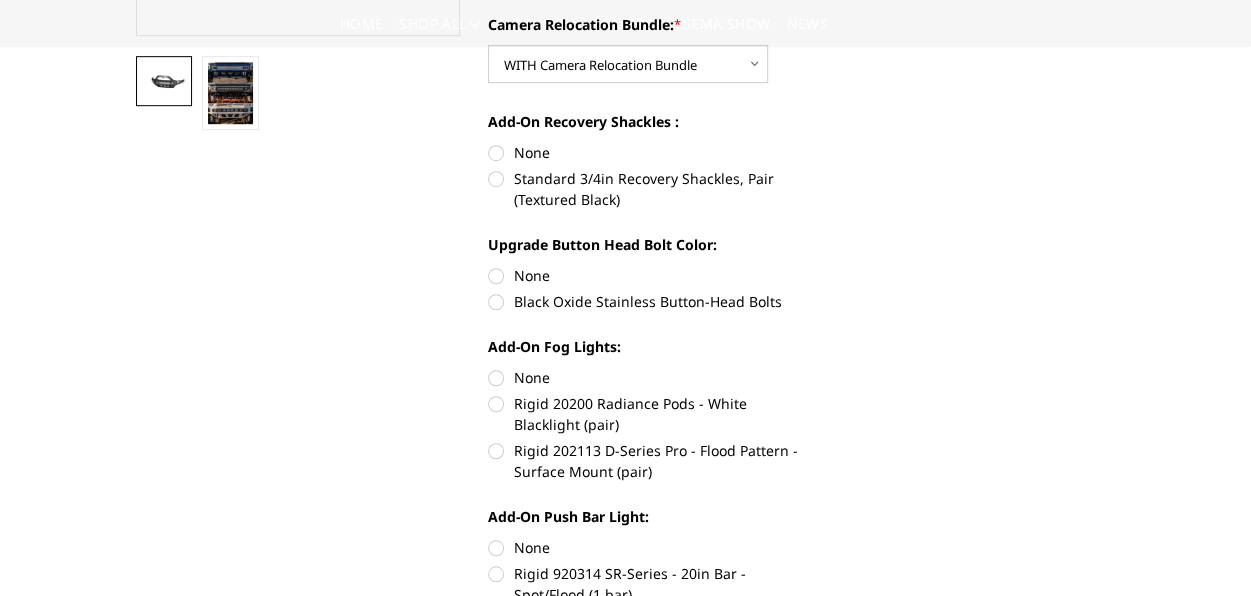 scroll, scrollTop: 0, scrollLeft: 0, axis: both 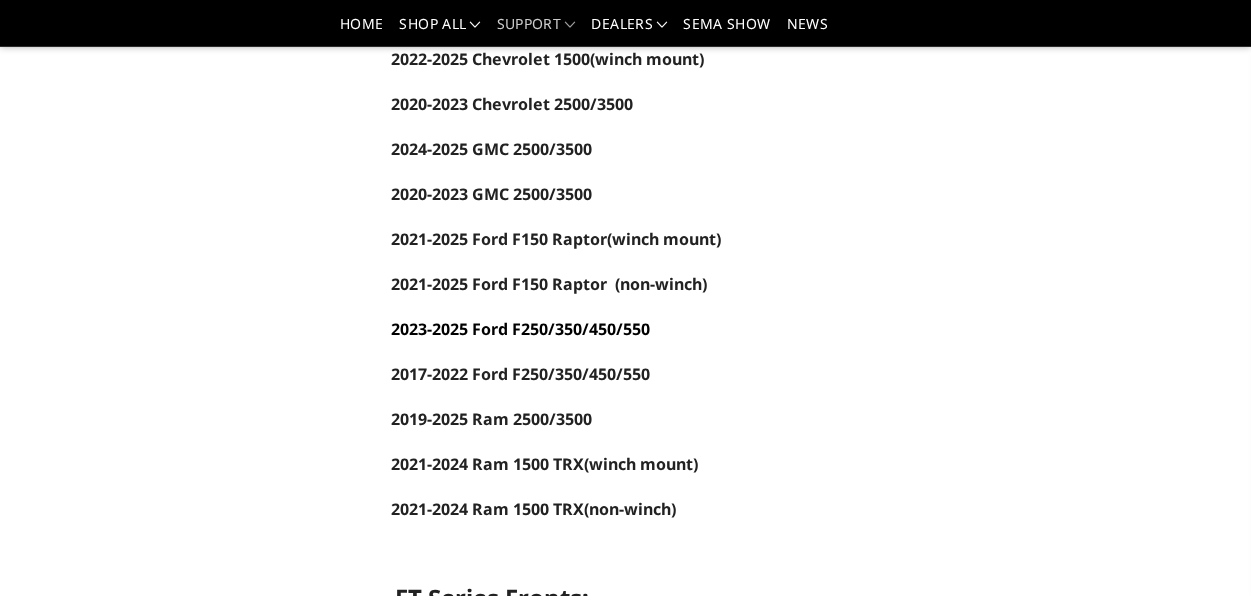 click on "2023-2025 Ford F250/350/450/550" at bounding box center (520, 329) 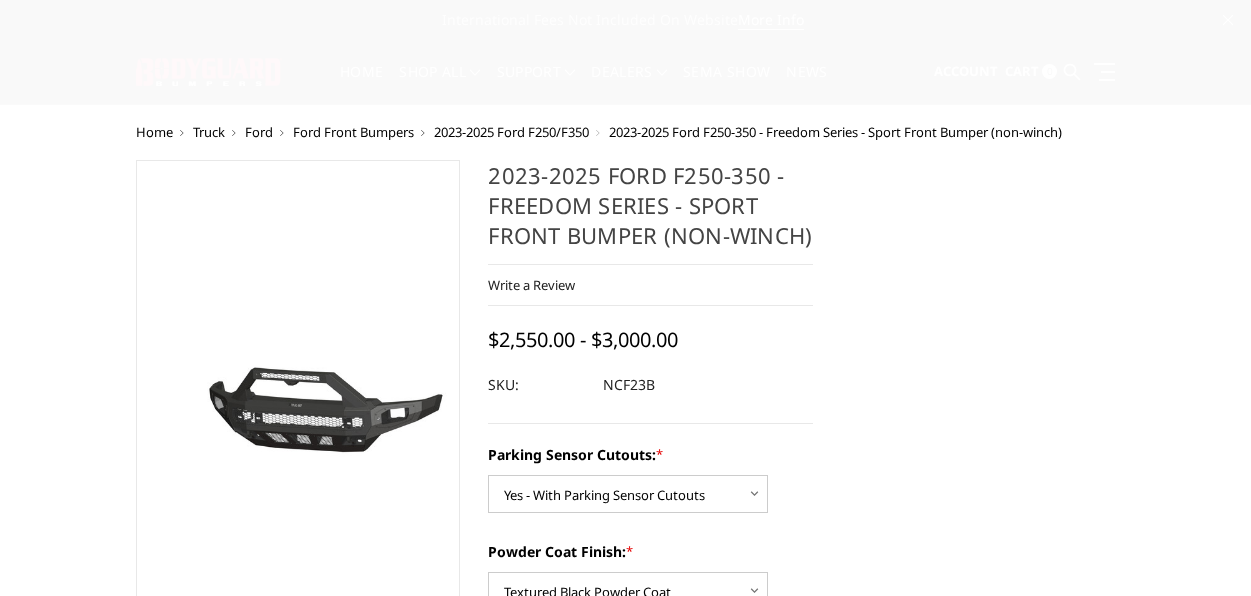 select on "2571" 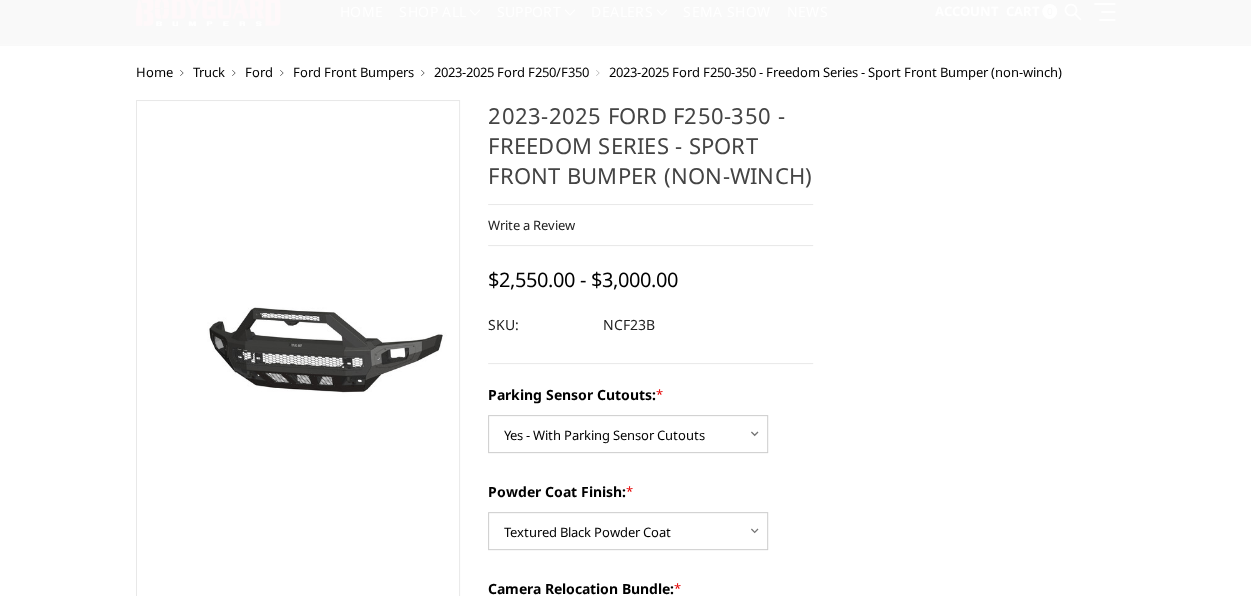 scroll, scrollTop: 0, scrollLeft: 0, axis: both 